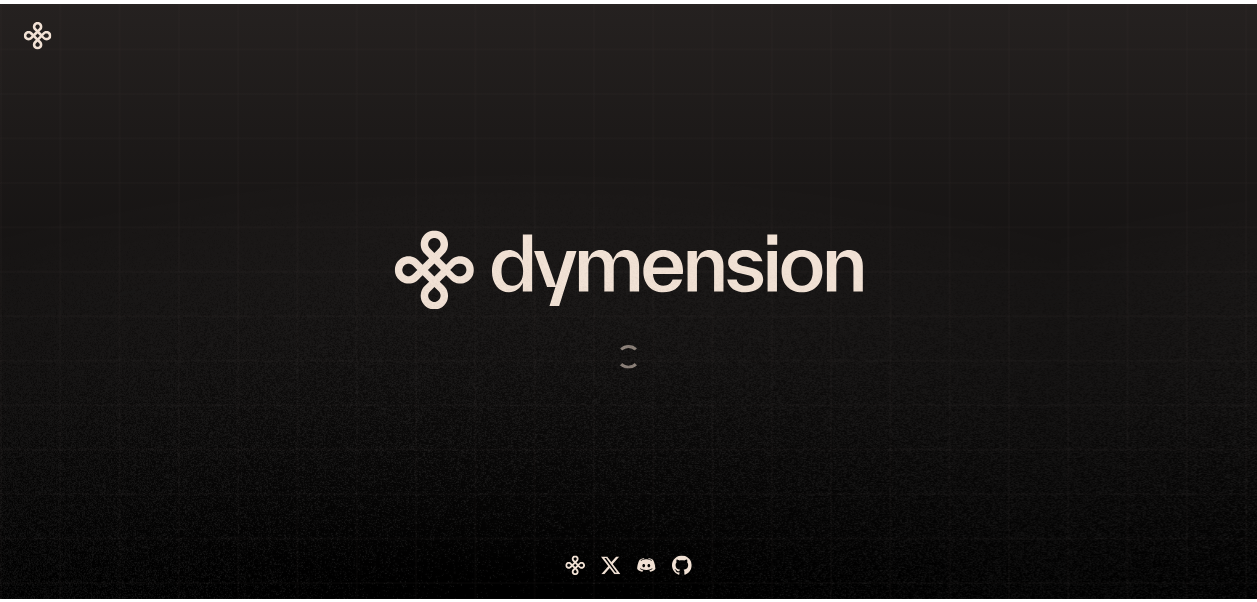 scroll, scrollTop: 0, scrollLeft: 0, axis: both 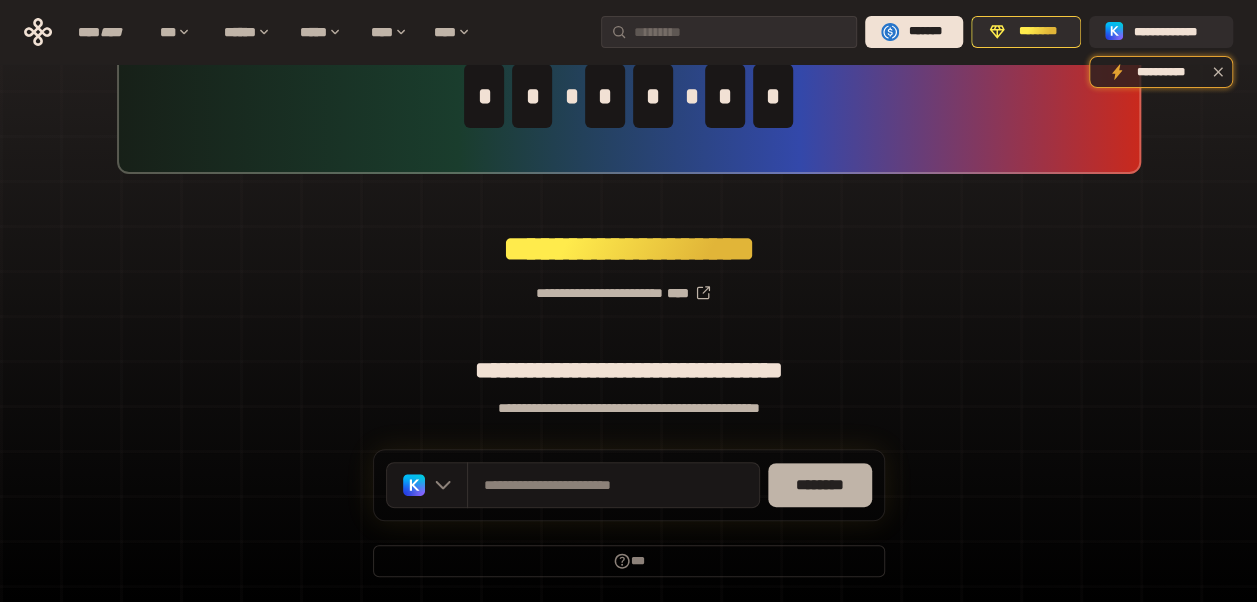click on "********" at bounding box center [820, 485] 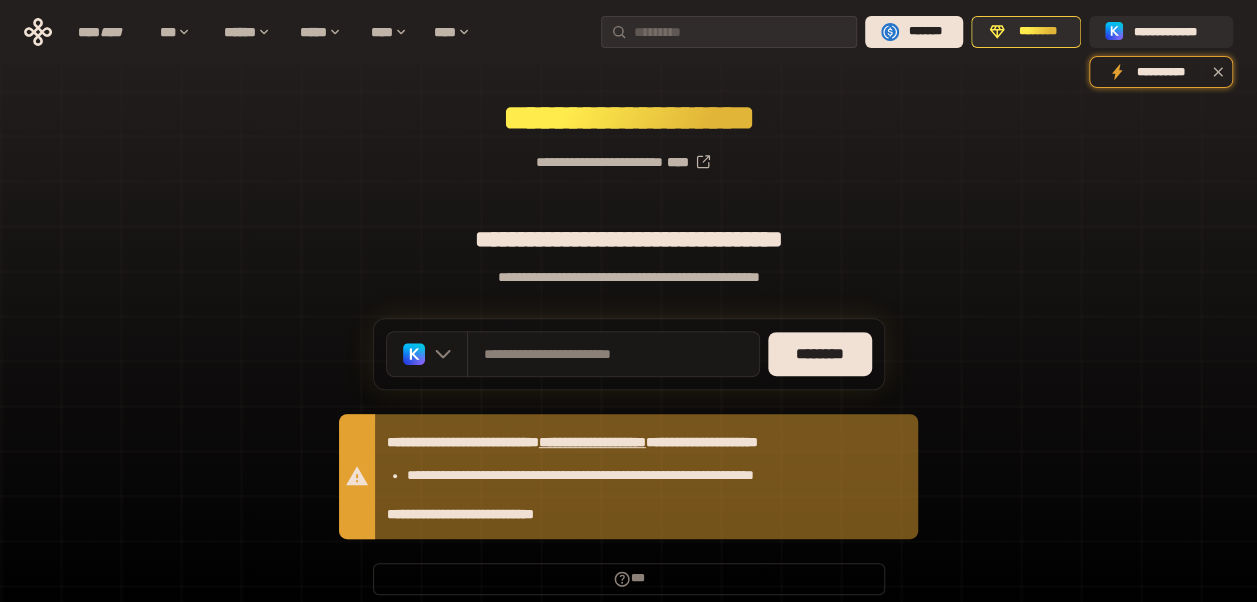 scroll, scrollTop: 246, scrollLeft: 0, axis: vertical 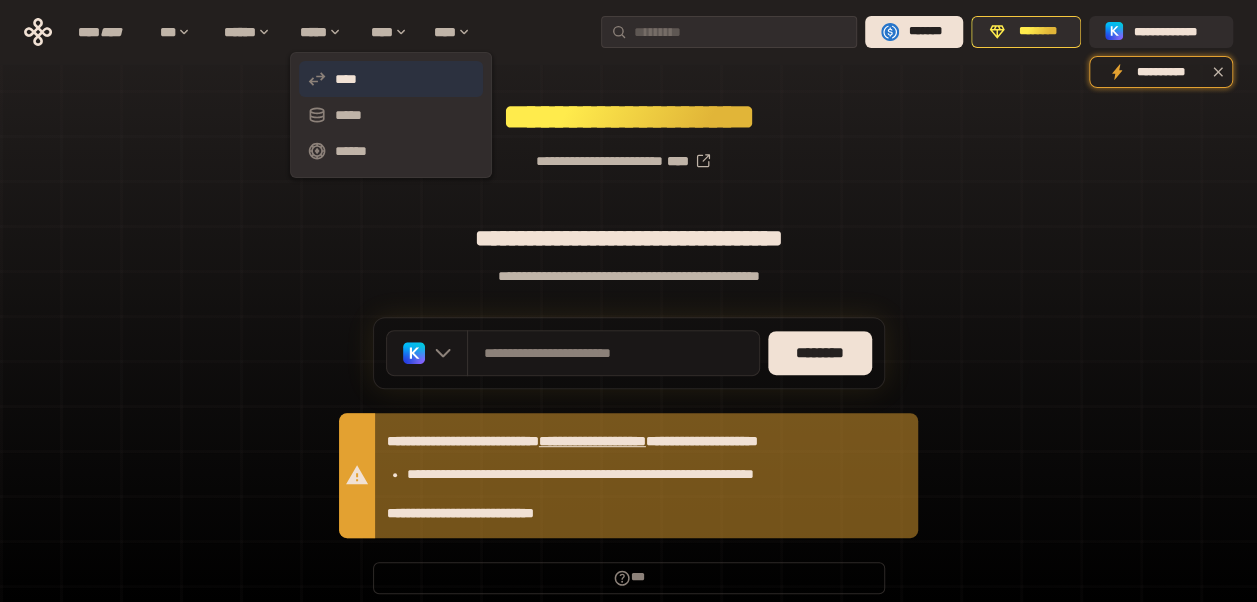 click on "****" at bounding box center (391, 79) 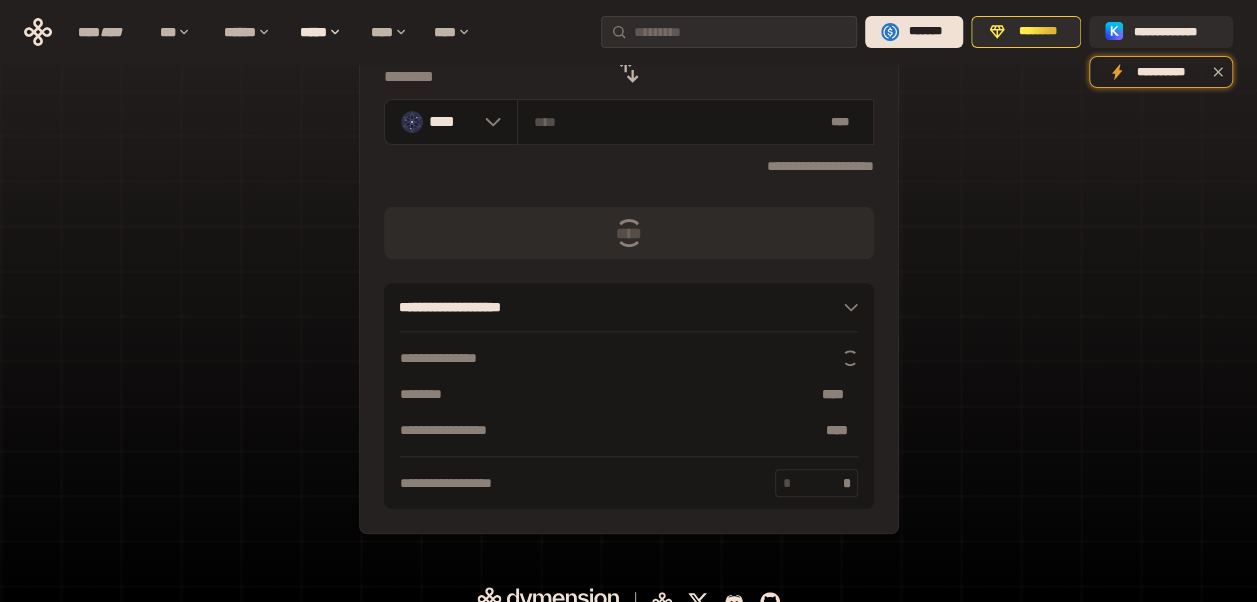scroll, scrollTop: 246, scrollLeft: 0, axis: vertical 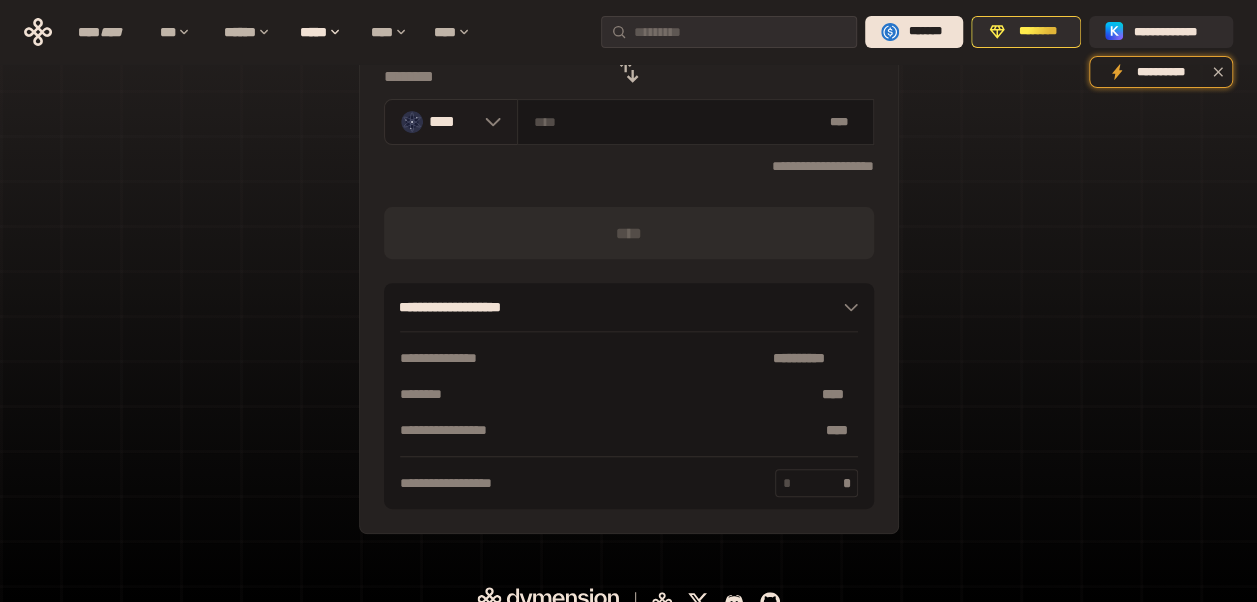 click at bounding box center (488, 122) 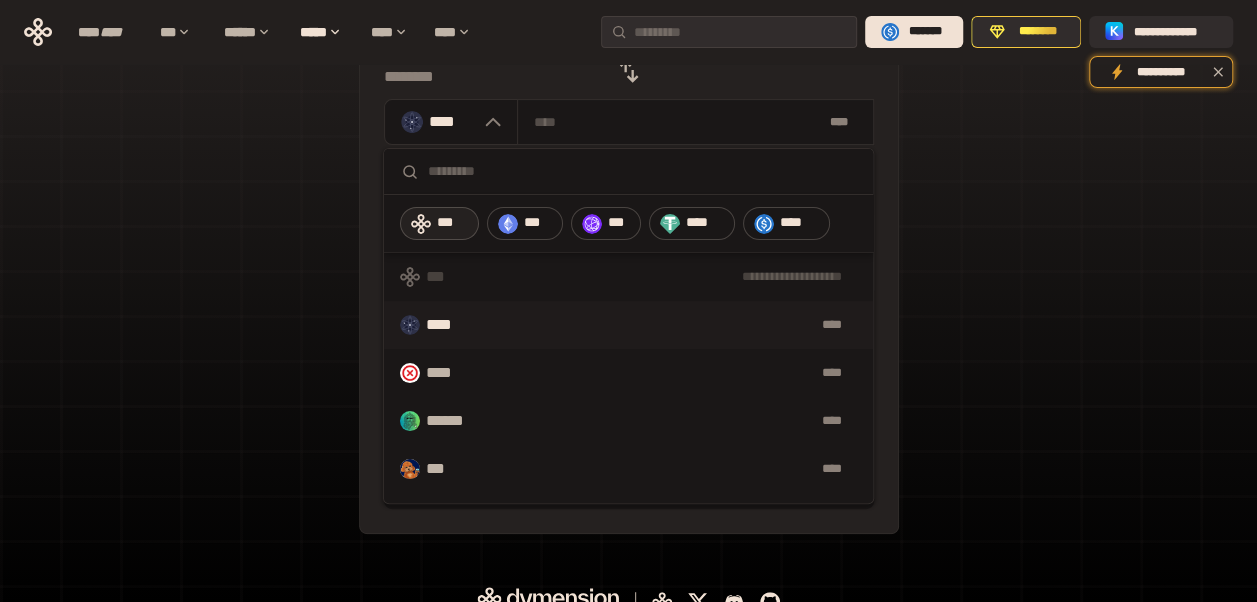 click on "***" at bounding box center (453, 223) 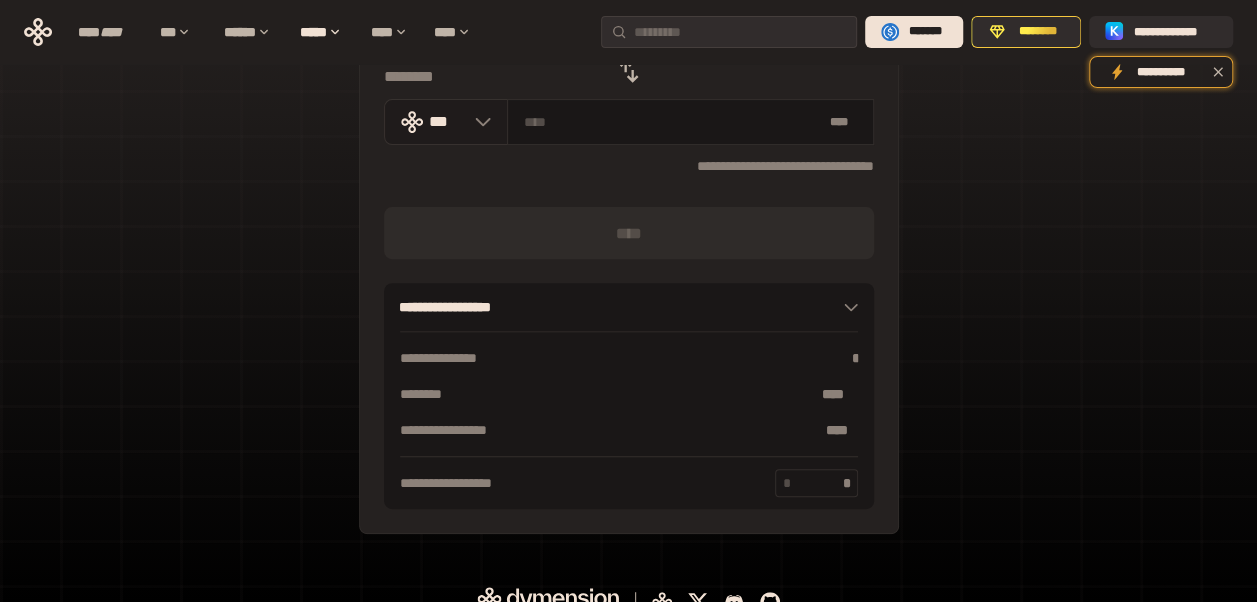 click 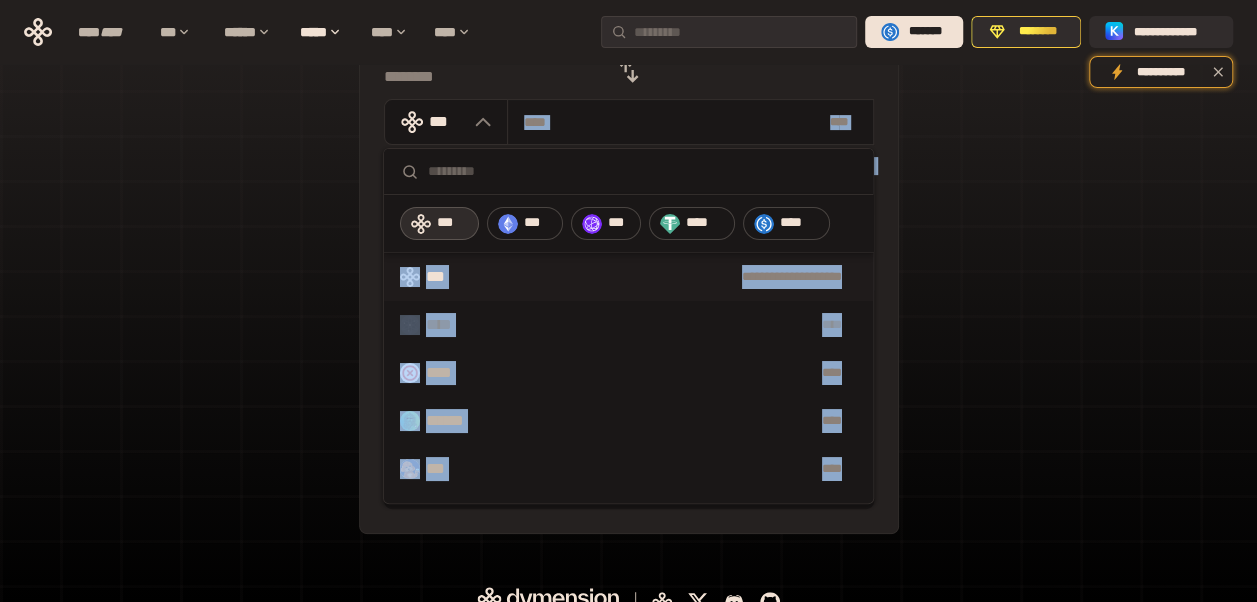 scroll, scrollTop: 0, scrollLeft: 16, axis: horizontal 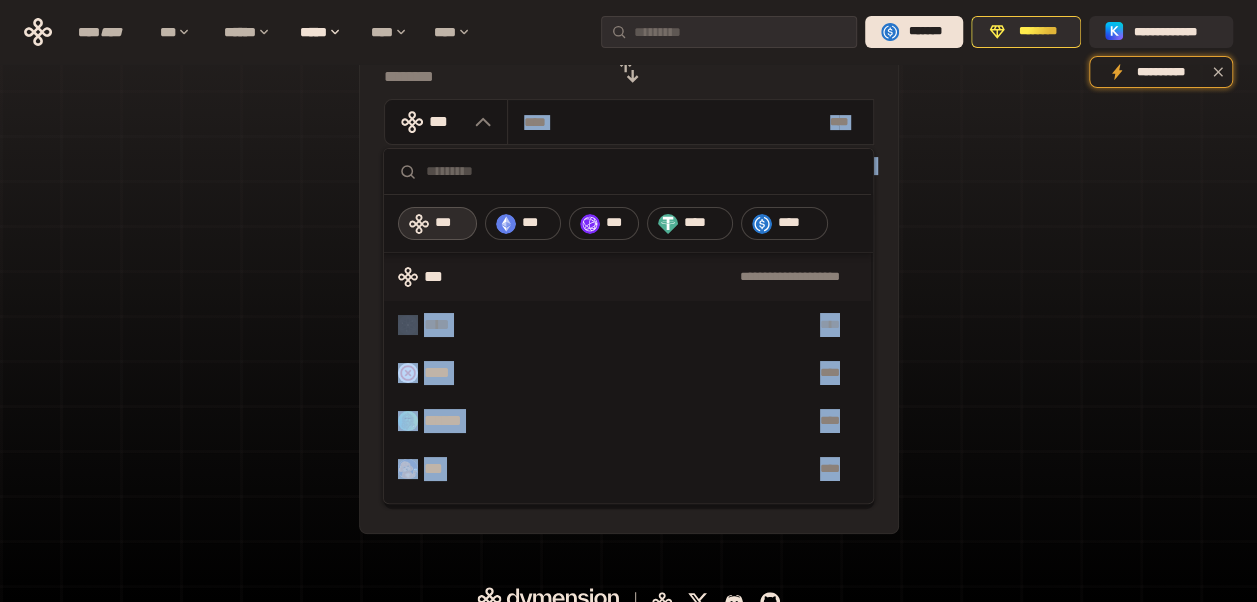 drag, startPoint x: 876, startPoint y: 208, endPoint x: 868, endPoint y: 257, distance: 49.648766 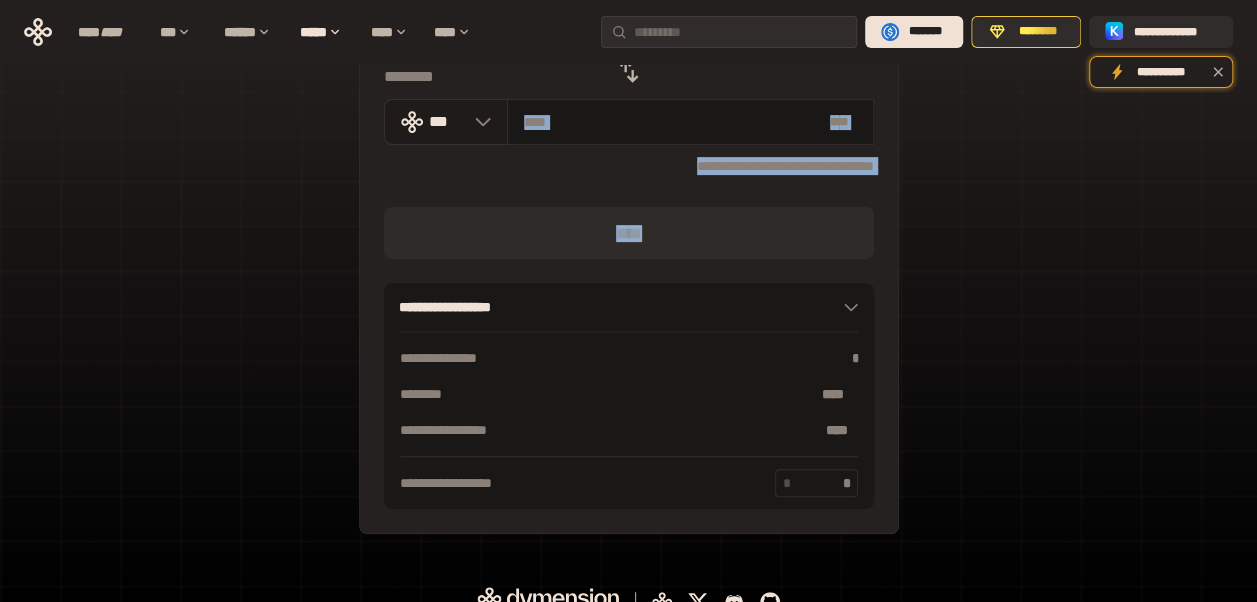 click at bounding box center (478, 122) 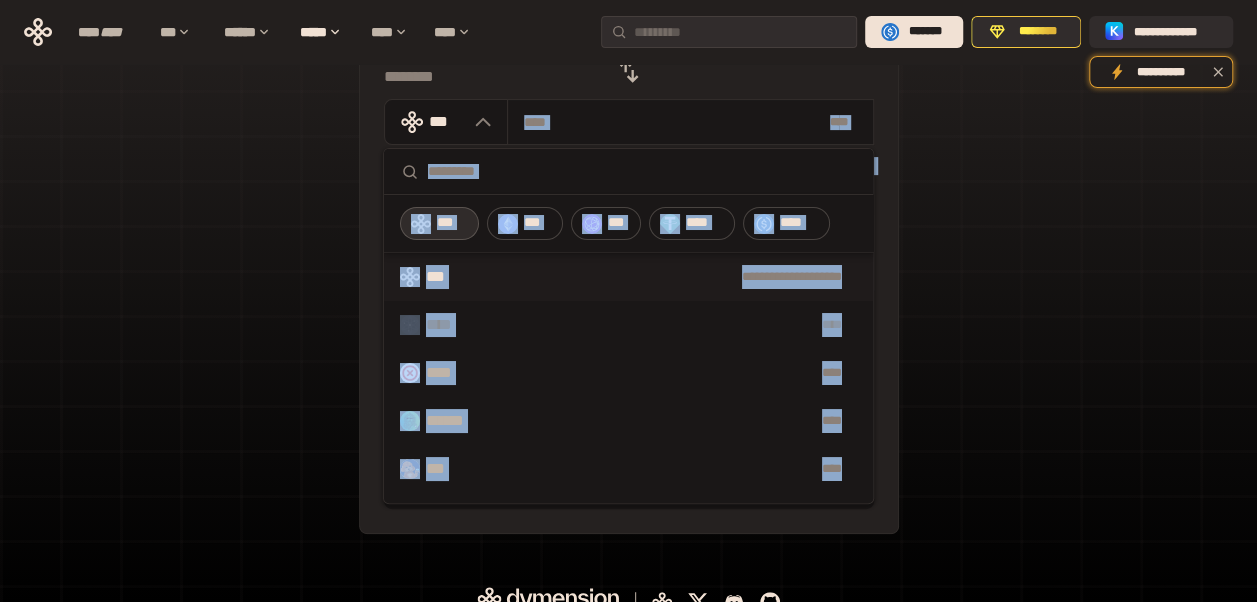 click on "**********" at bounding box center [628, 198] 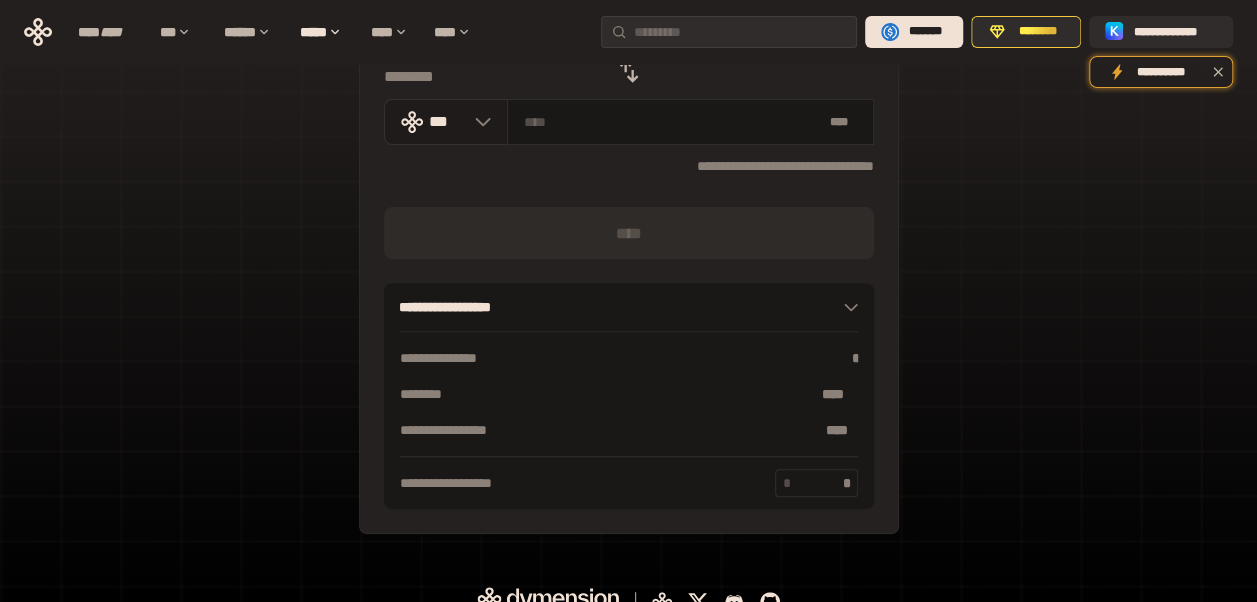 click at bounding box center [412, 122] 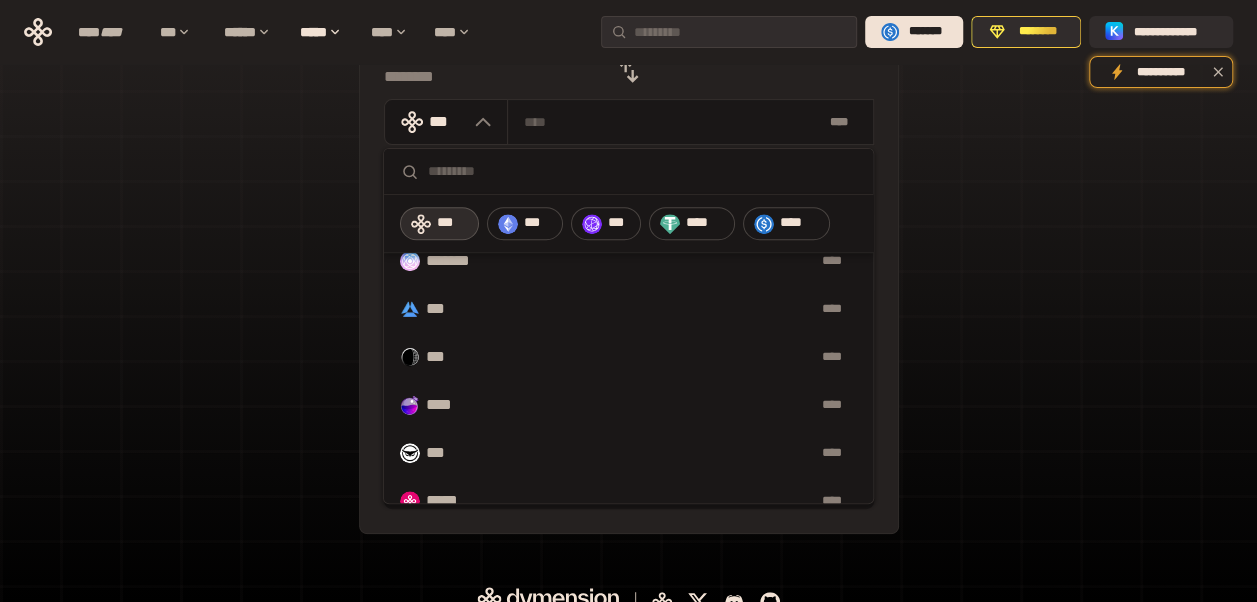 scroll, scrollTop: 595, scrollLeft: 0, axis: vertical 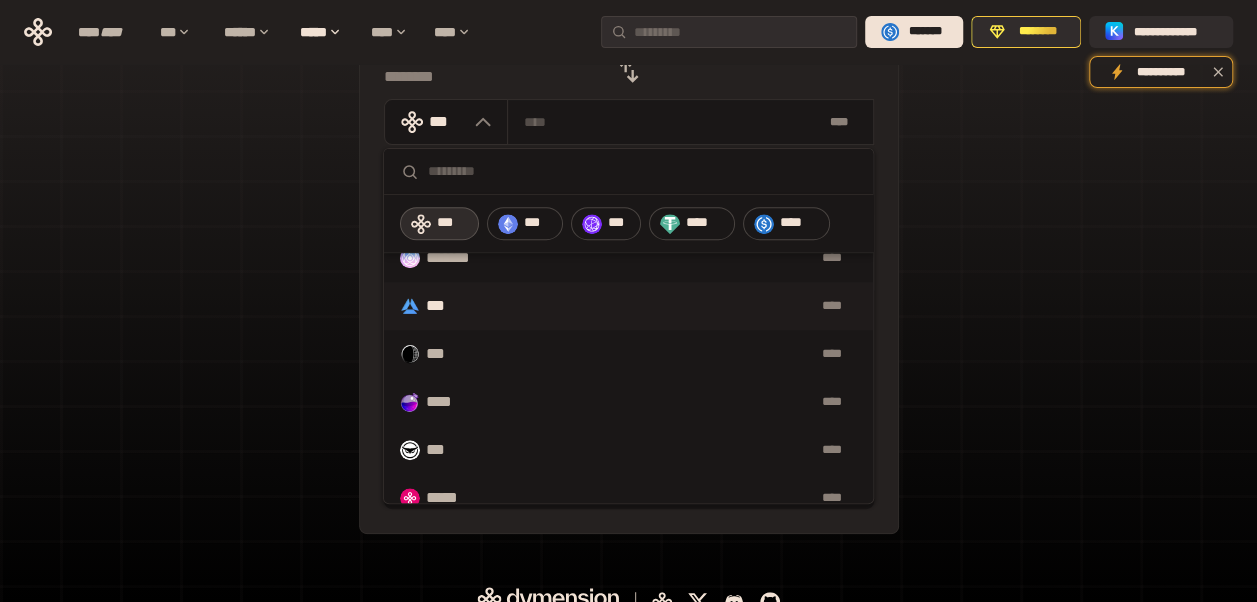 click on "****" at bounding box center [661, 306] 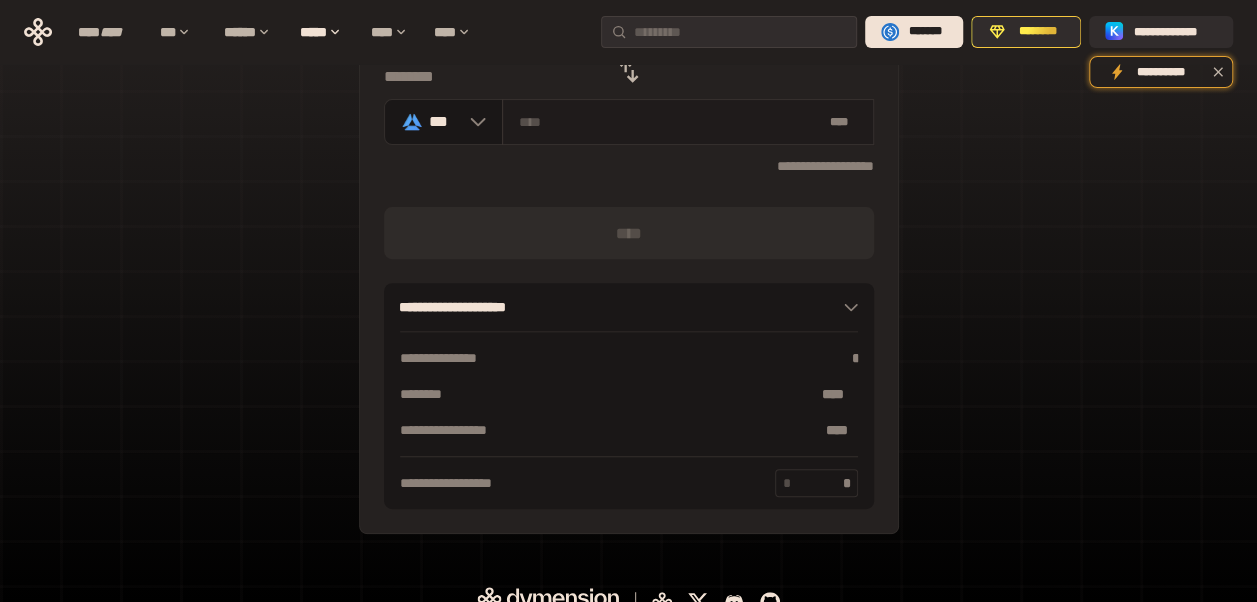 click at bounding box center (670, 122) 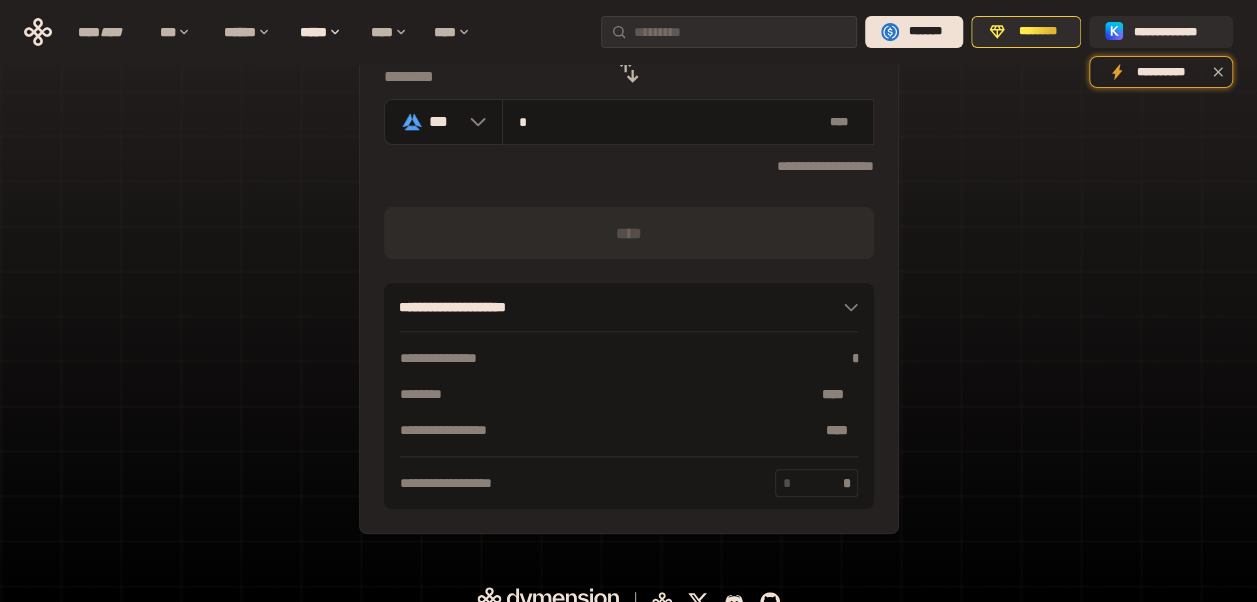 type on "*" 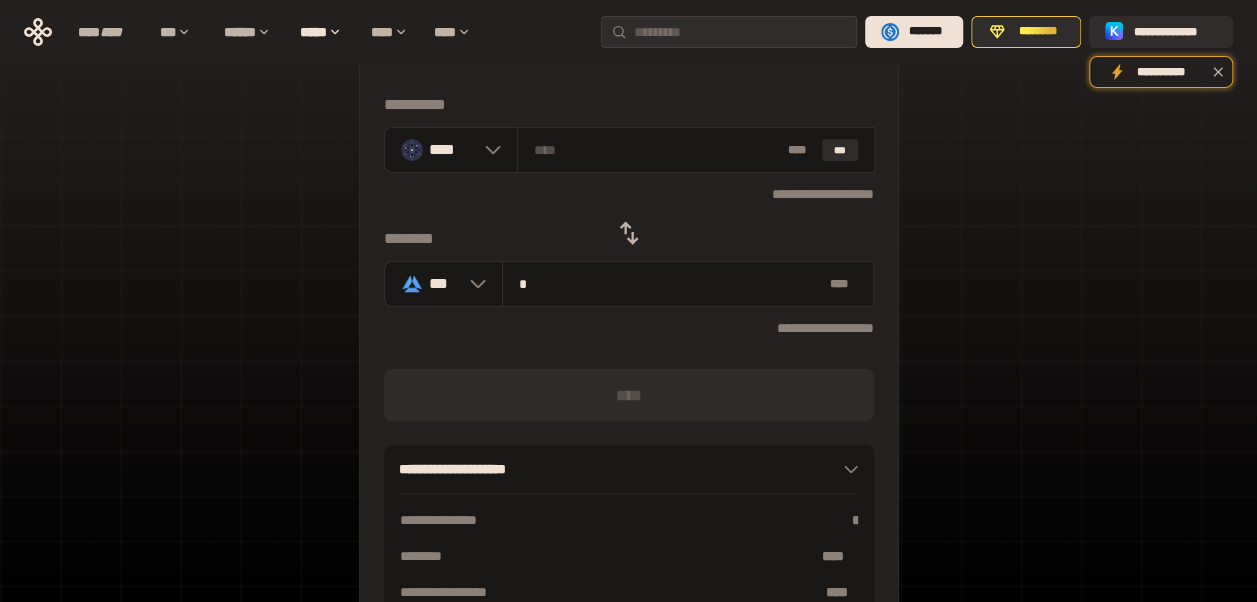 scroll, scrollTop: 82, scrollLeft: 0, axis: vertical 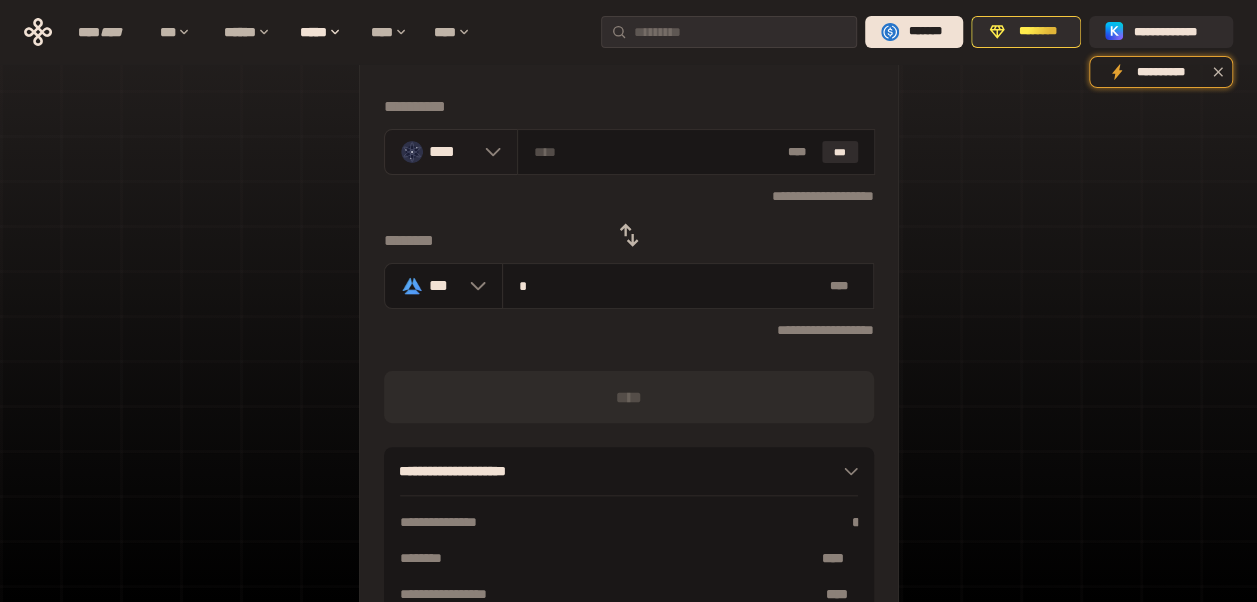 click on "****" at bounding box center (451, 152) 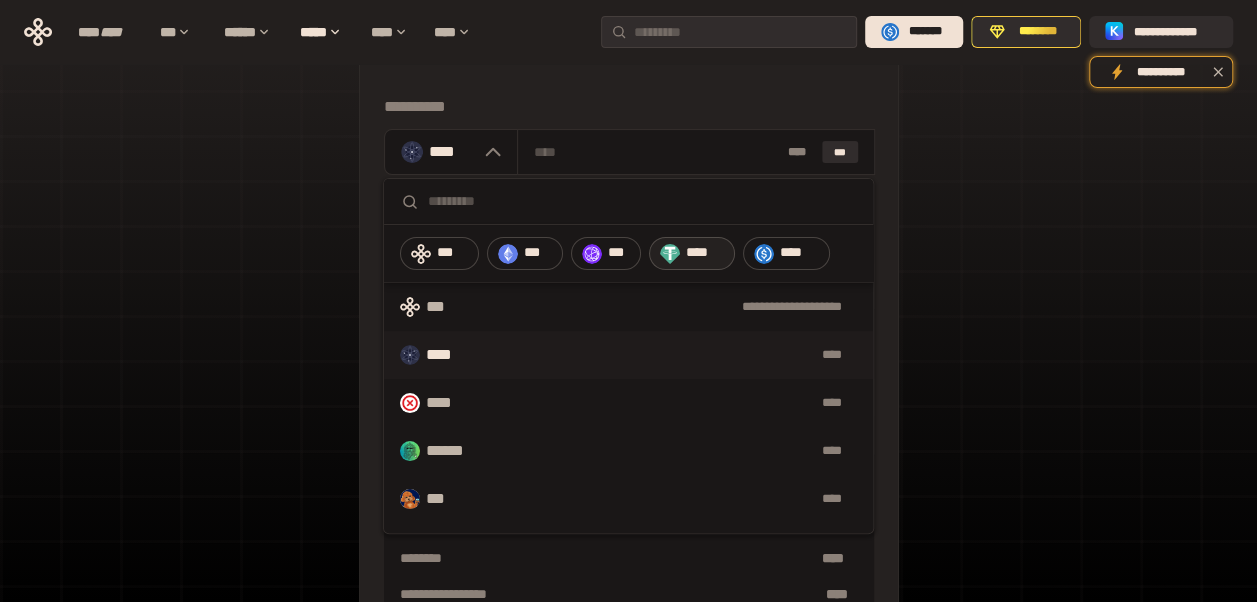 click on "****" at bounding box center [705, 253] 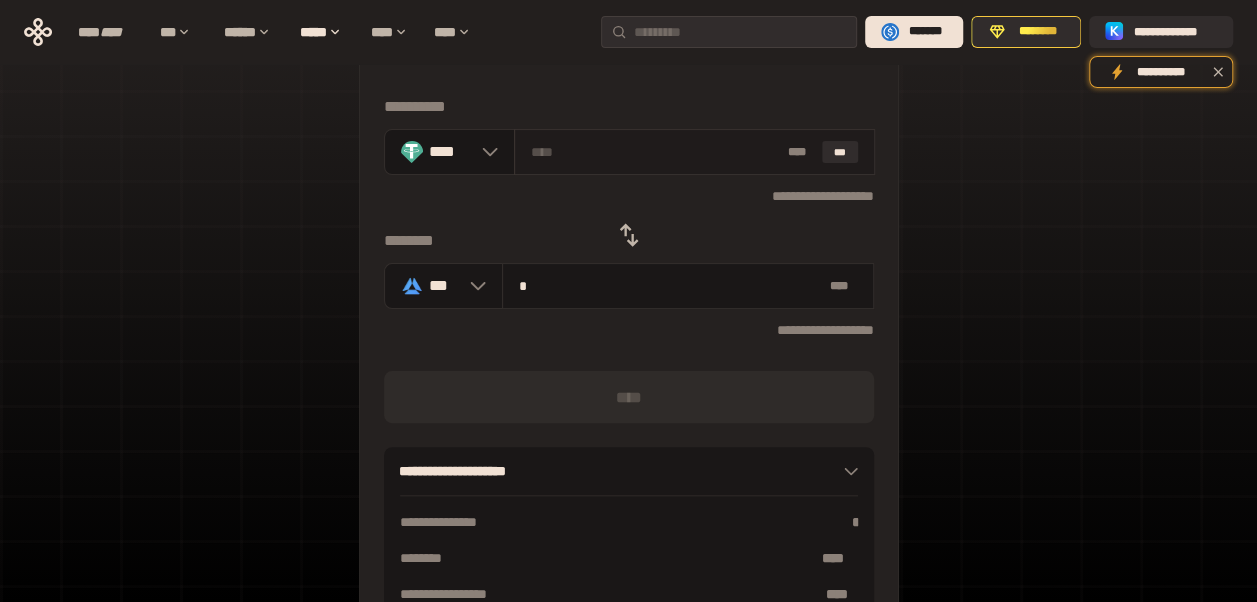 click on "* ** ***" at bounding box center [694, 152] 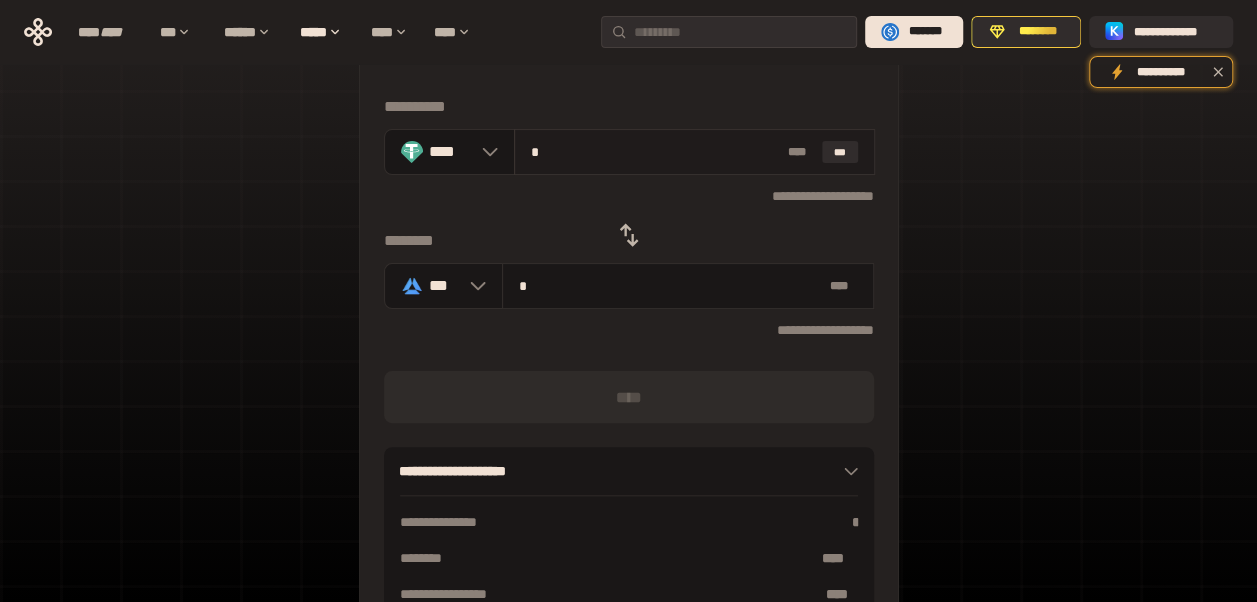 type on "**********" 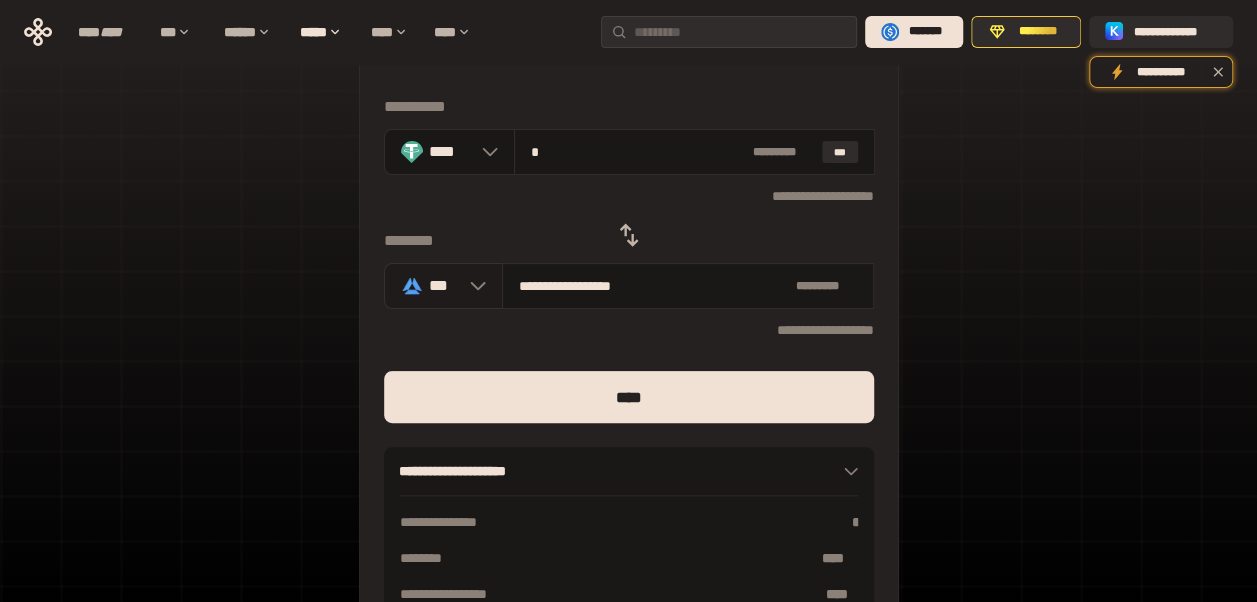 type on "*" 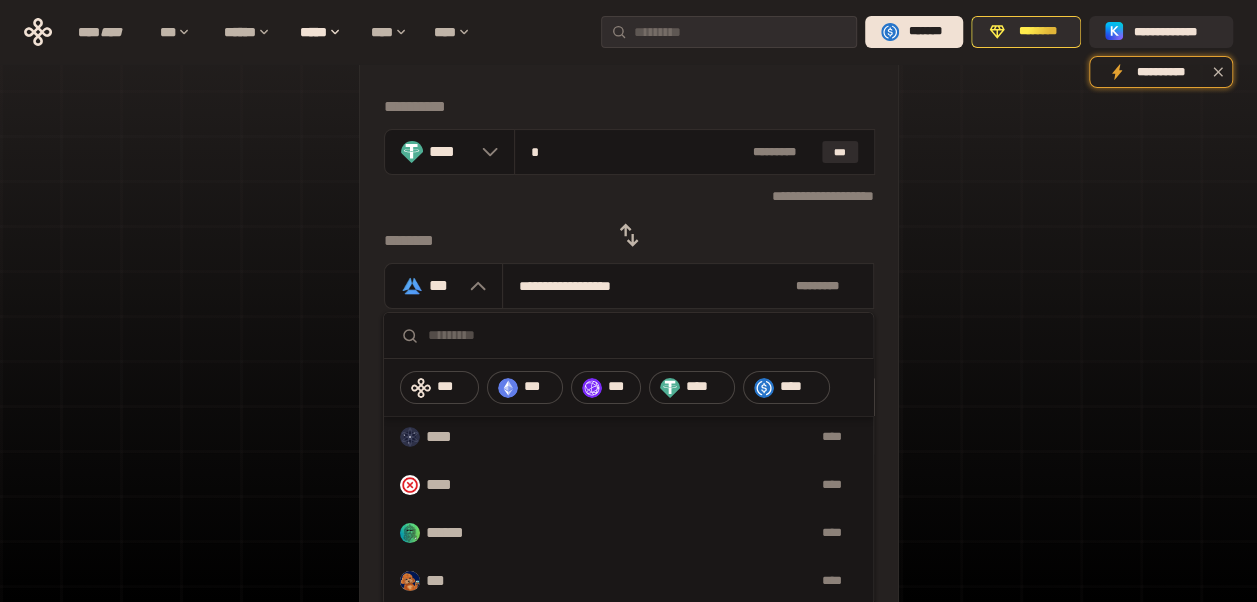 scroll, scrollTop: 0, scrollLeft: 0, axis: both 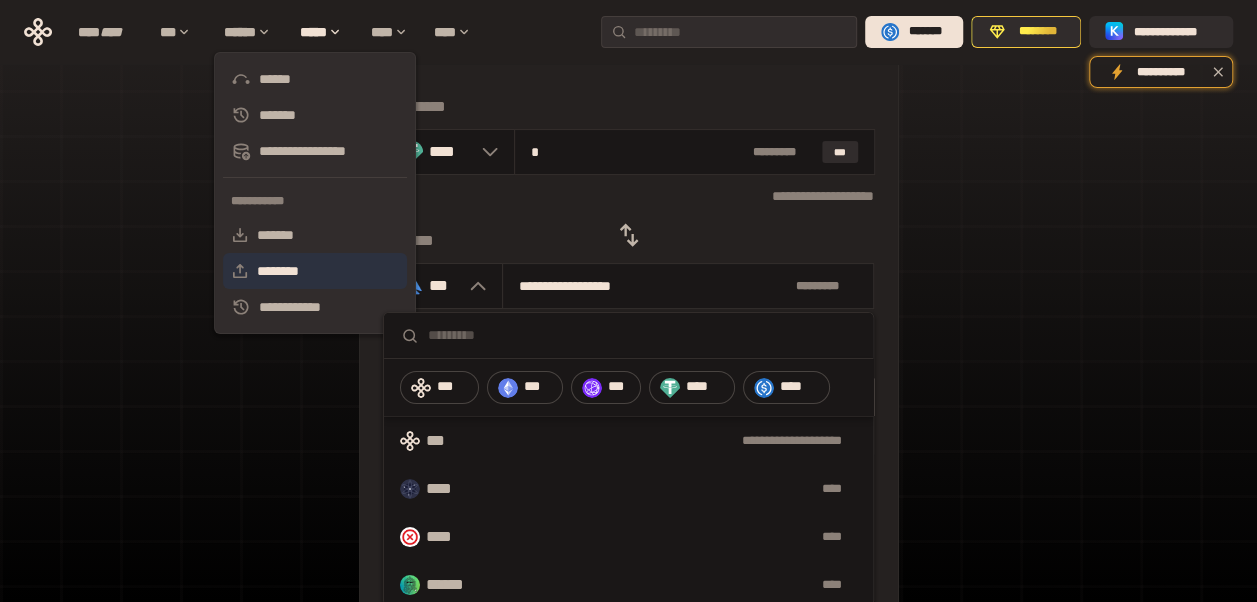 click on "********" at bounding box center [315, 271] 